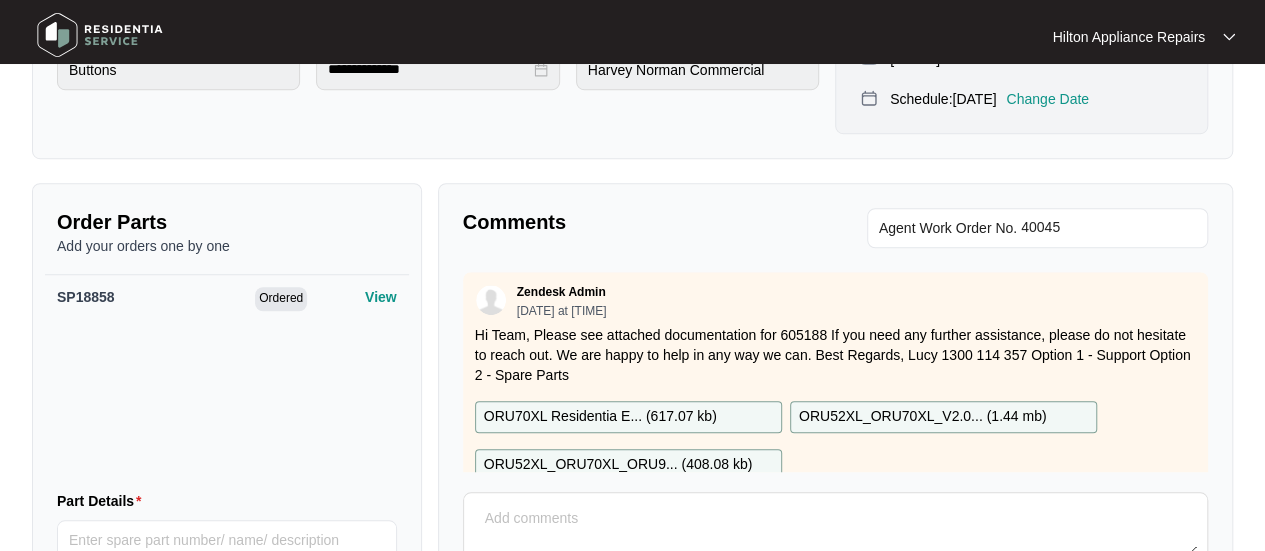 scroll, scrollTop: 700, scrollLeft: 0, axis: vertical 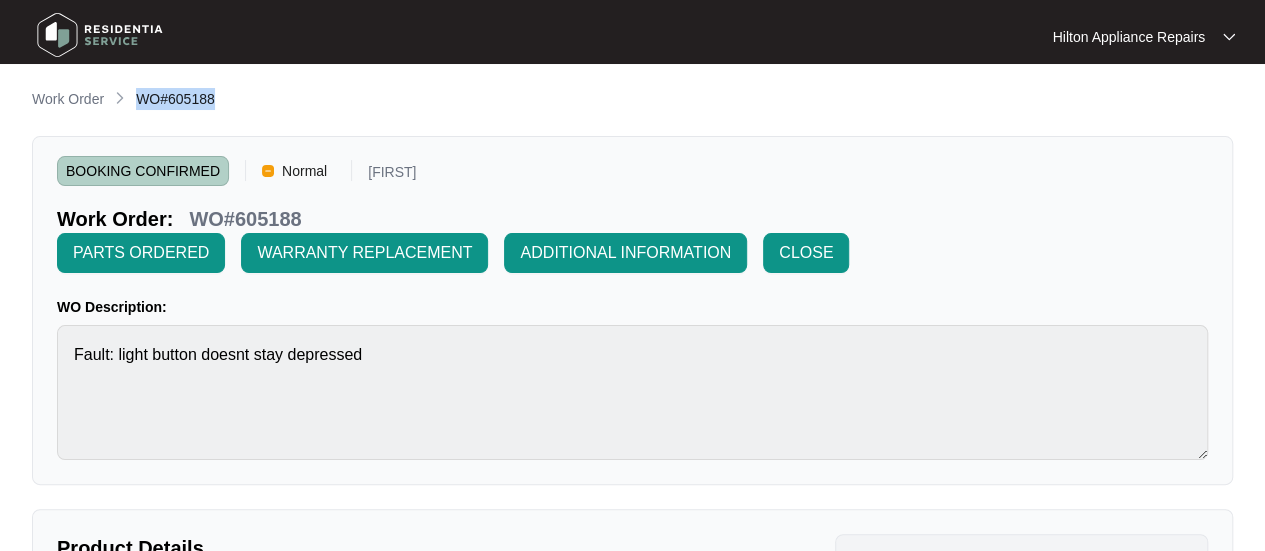 drag, startPoint x: 223, startPoint y: 103, endPoint x: 135, endPoint y: 101, distance: 88.02273 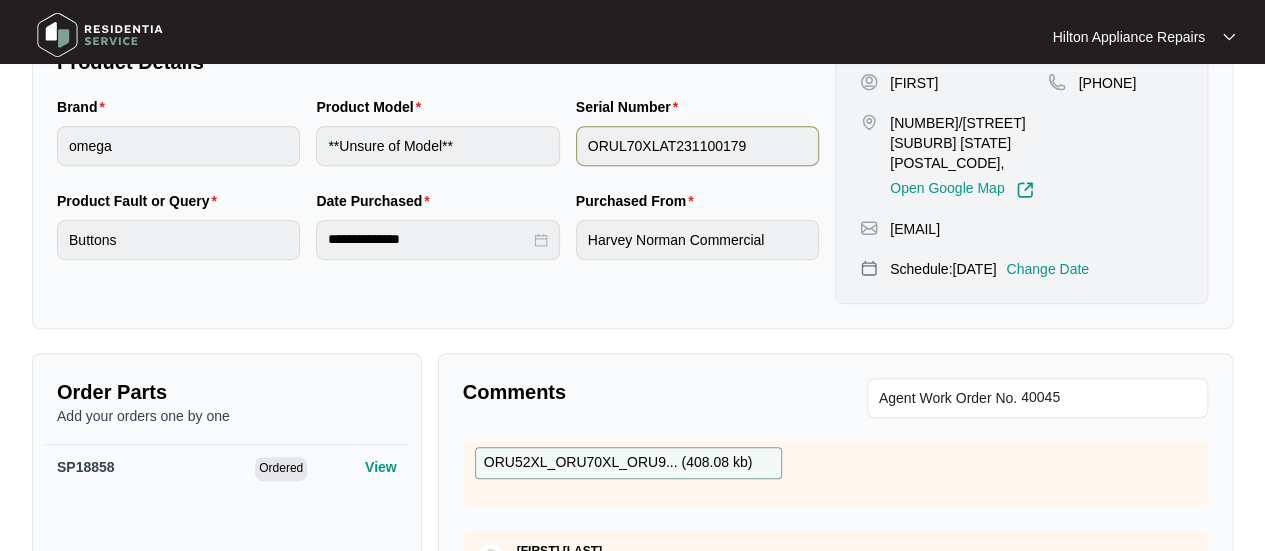 scroll, scrollTop: 600, scrollLeft: 0, axis: vertical 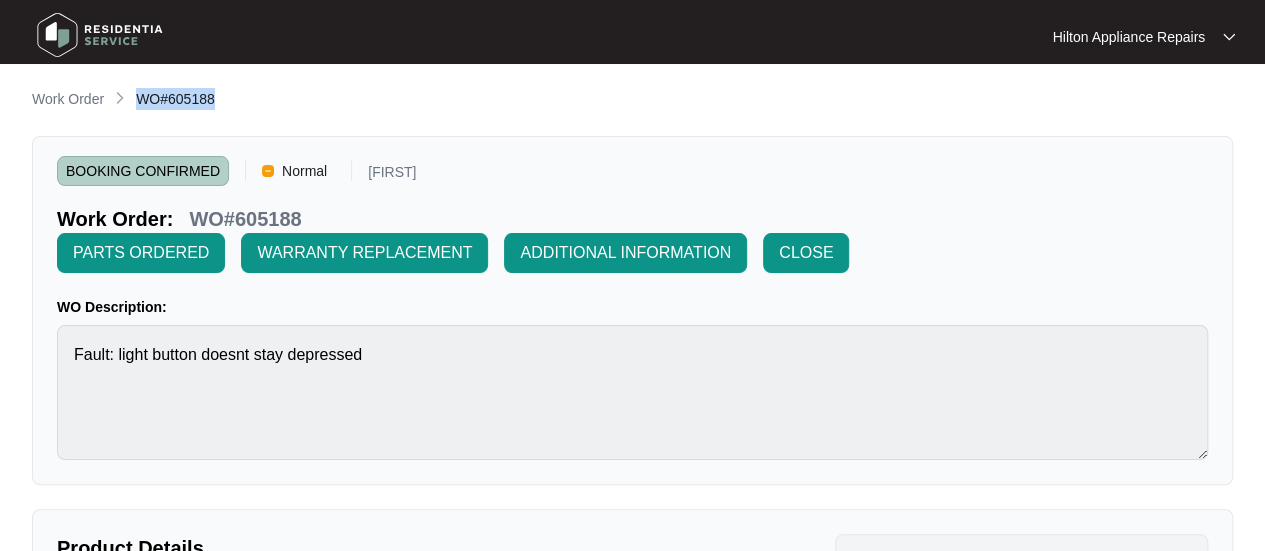 click on "Work Order WO#605188" at bounding box center [632, 100] 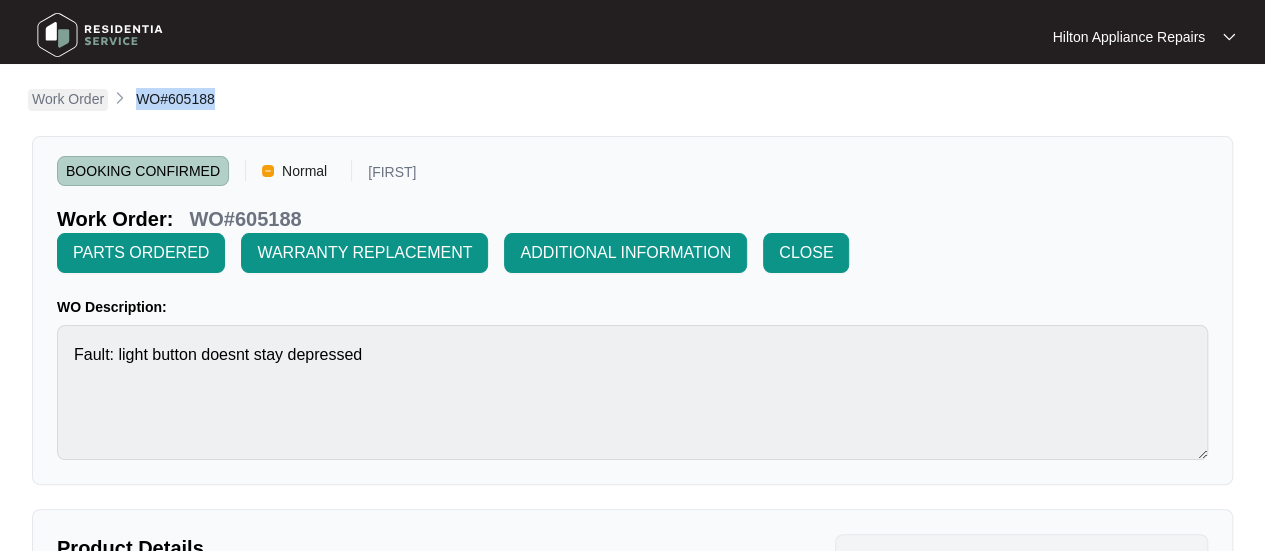click on "Work Order" at bounding box center (68, 99) 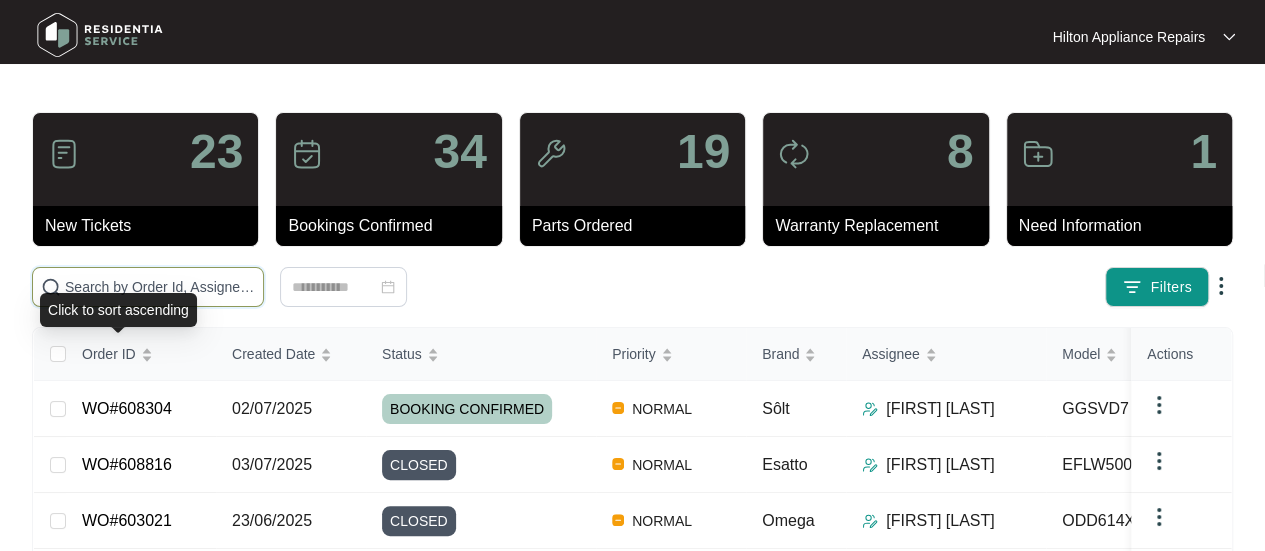 click at bounding box center (160, 287) 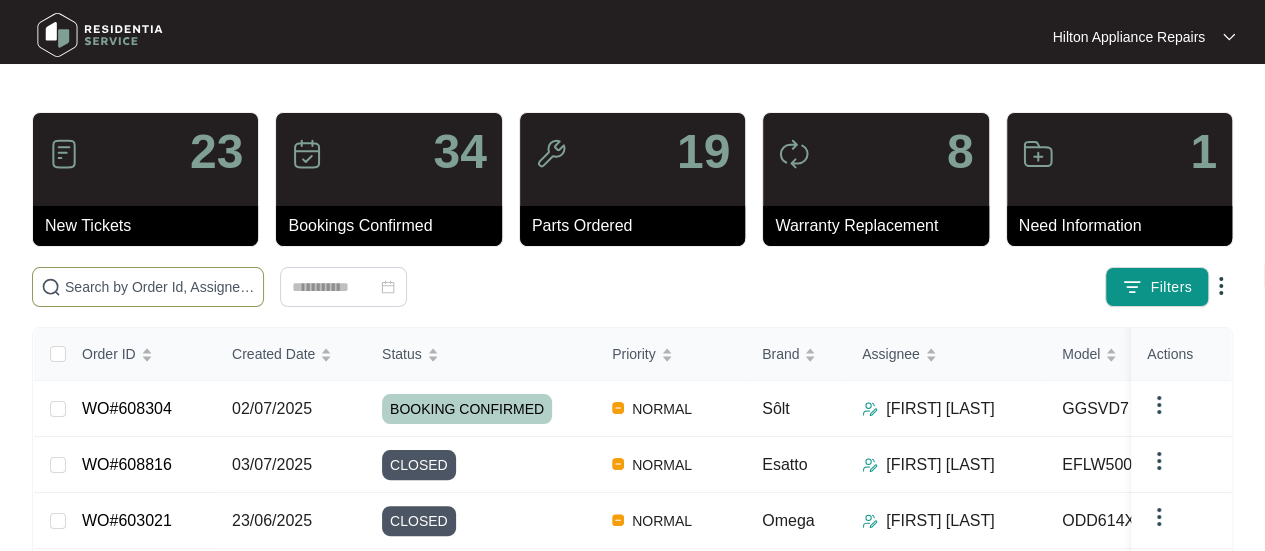 paste on "WO#605188" 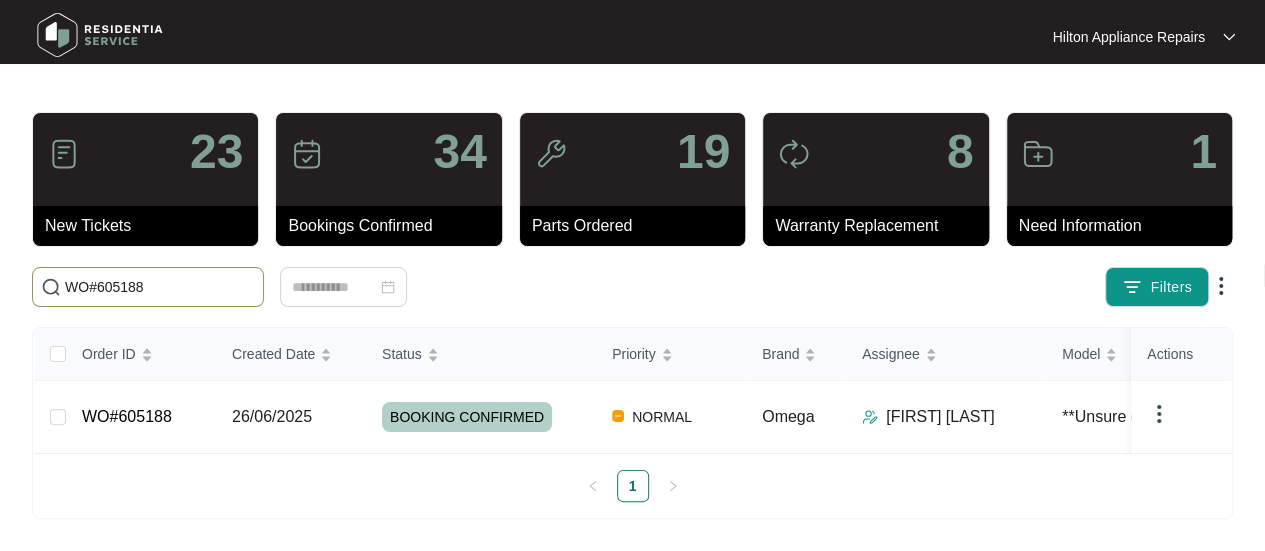 type on "WO#605188" 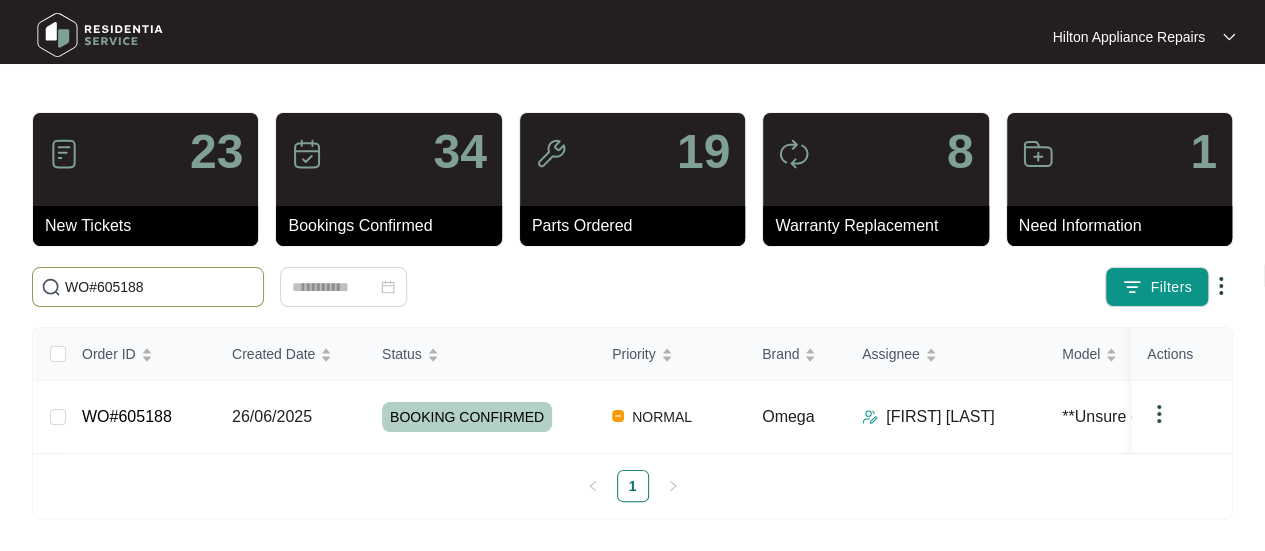 drag, startPoint x: 170, startPoint y: 287, endPoint x: 54, endPoint y: 279, distance: 116.275536 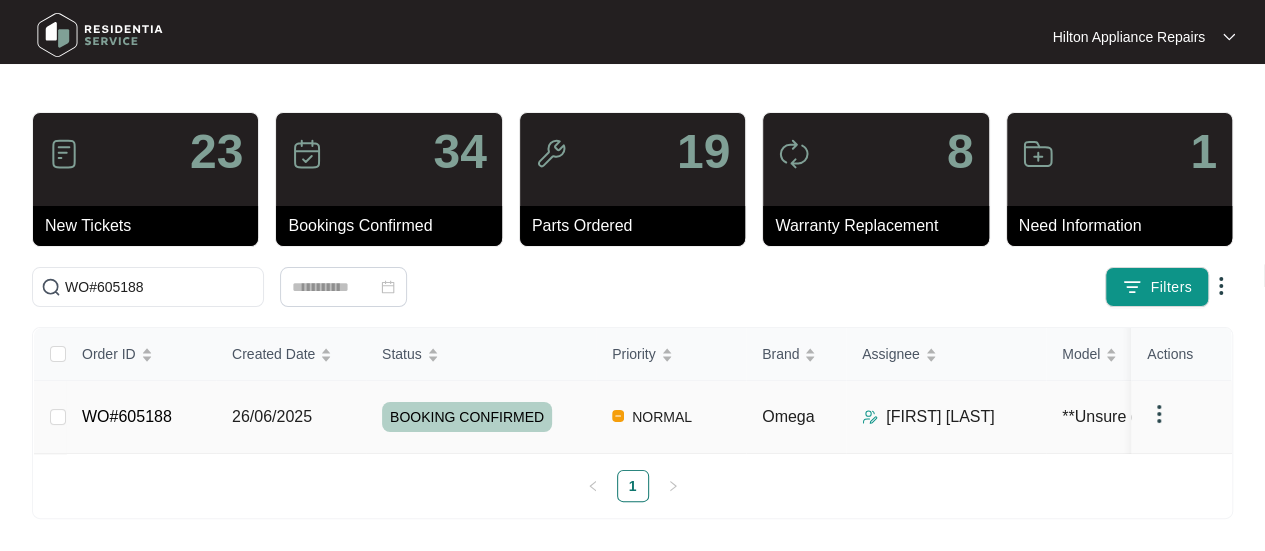 click on "26/06/2025" at bounding box center [58, 417] 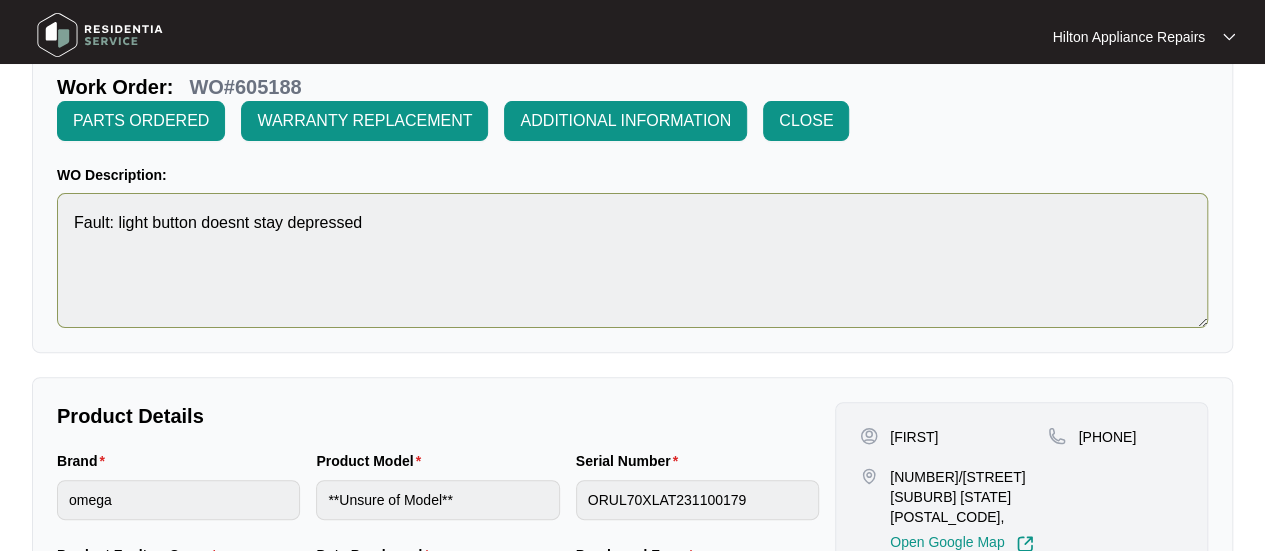 scroll, scrollTop: 0, scrollLeft: 0, axis: both 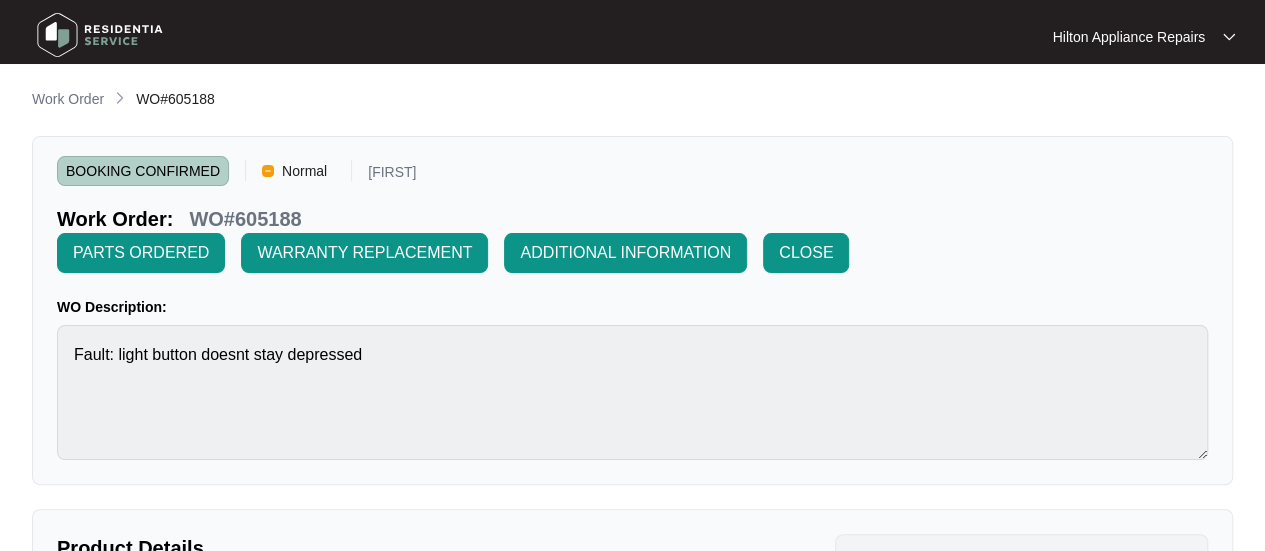 click on "Work Order" at bounding box center [68, 99] 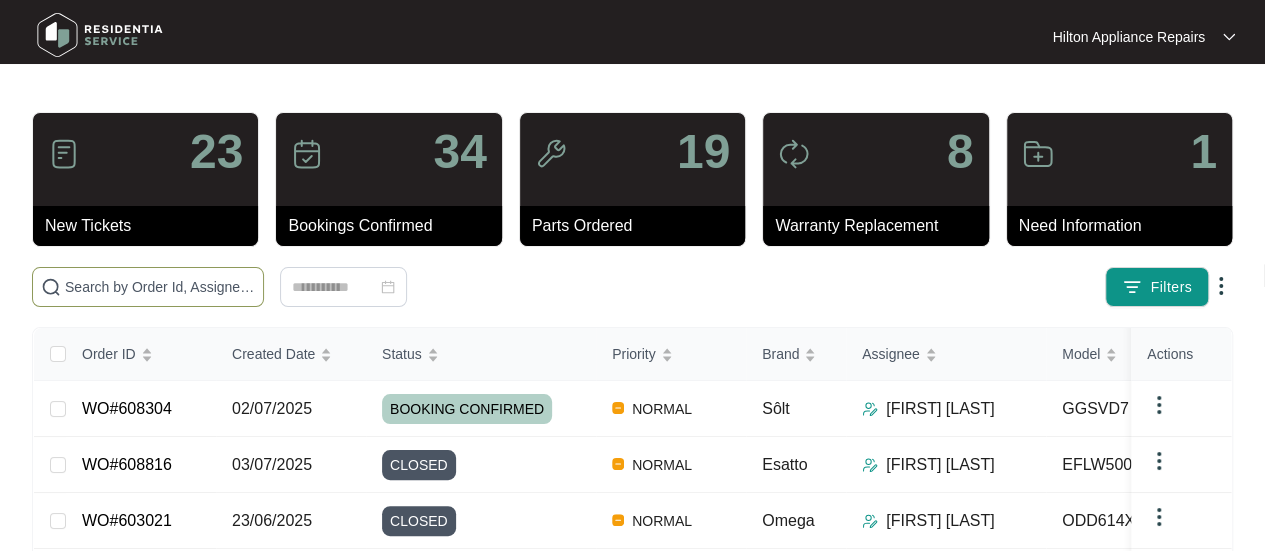 click at bounding box center [160, 287] 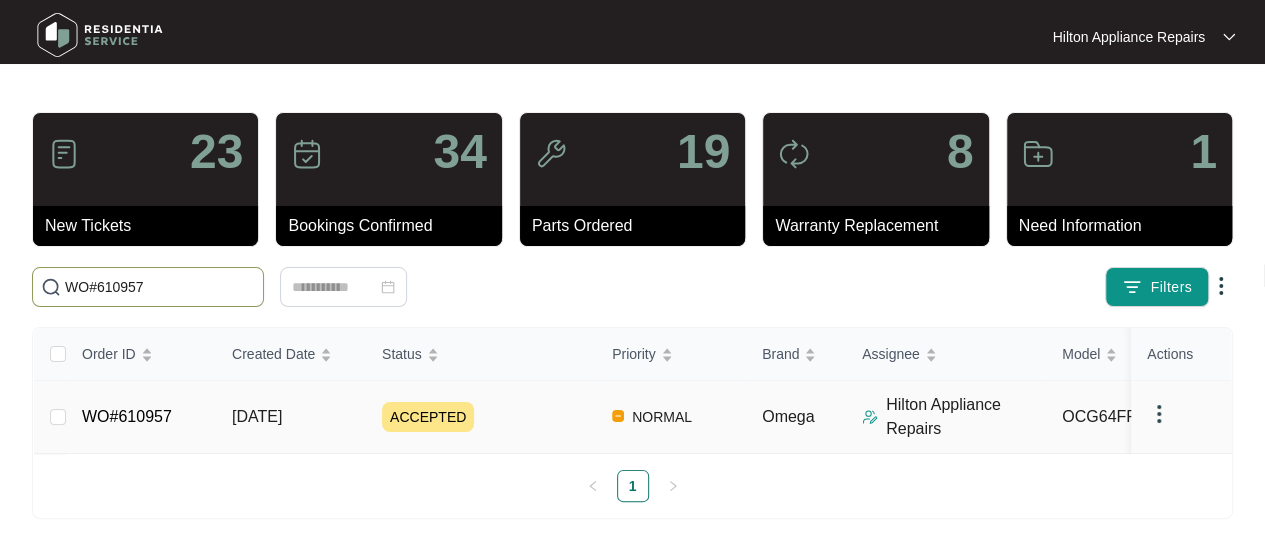 type on "WO#610957" 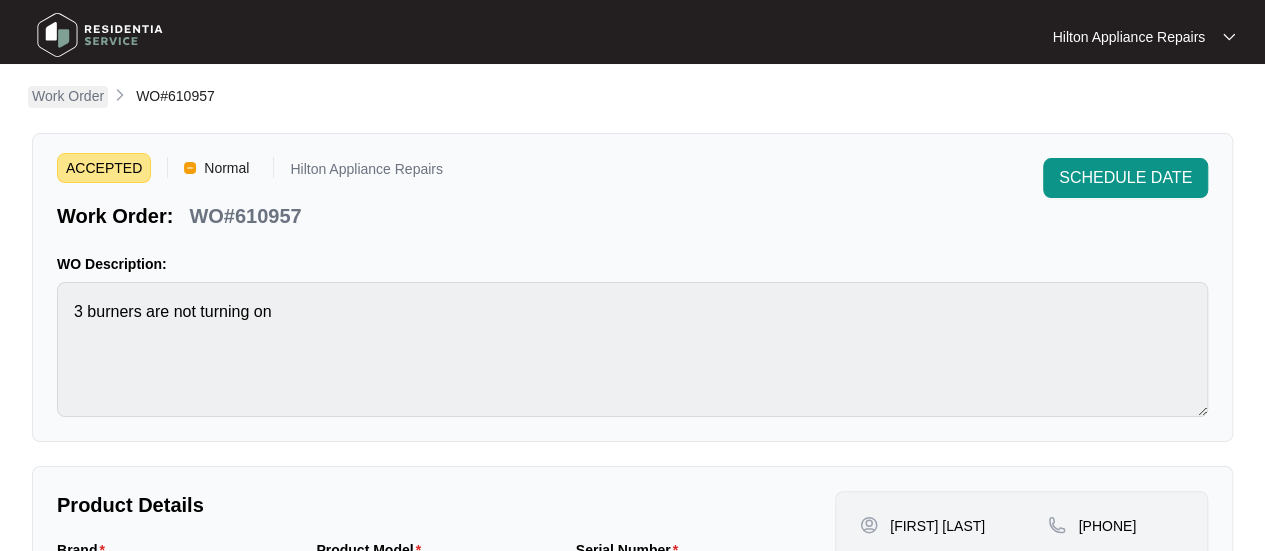 scroll, scrollTop: 0, scrollLeft: 0, axis: both 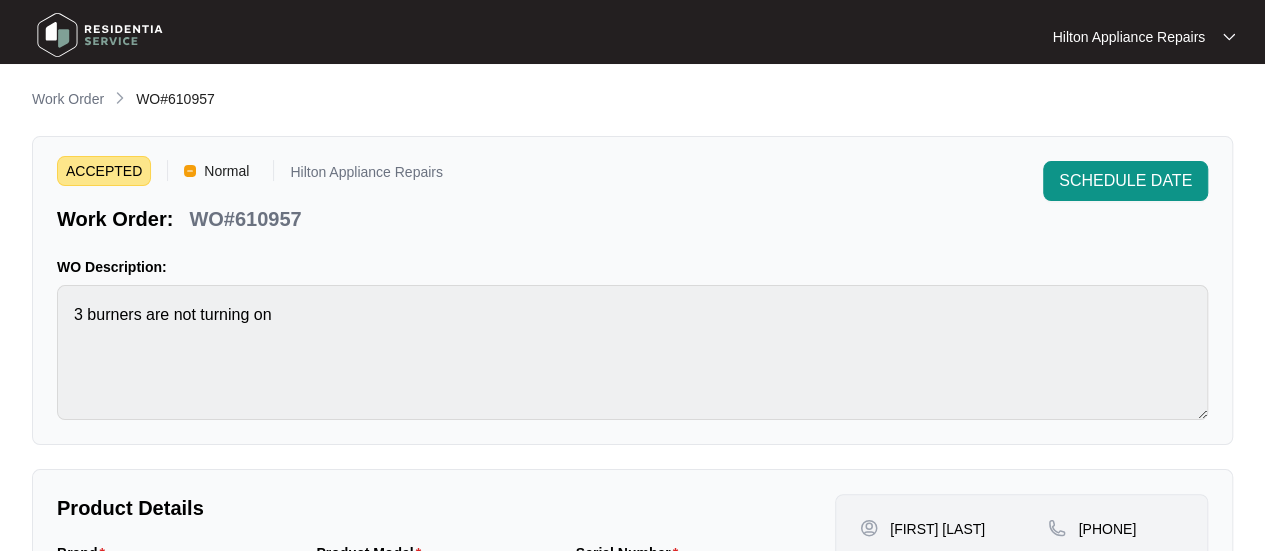 drag, startPoint x: 70, startPoint y: 89, endPoint x: 152, endPoint y: 153, distance: 104.019226 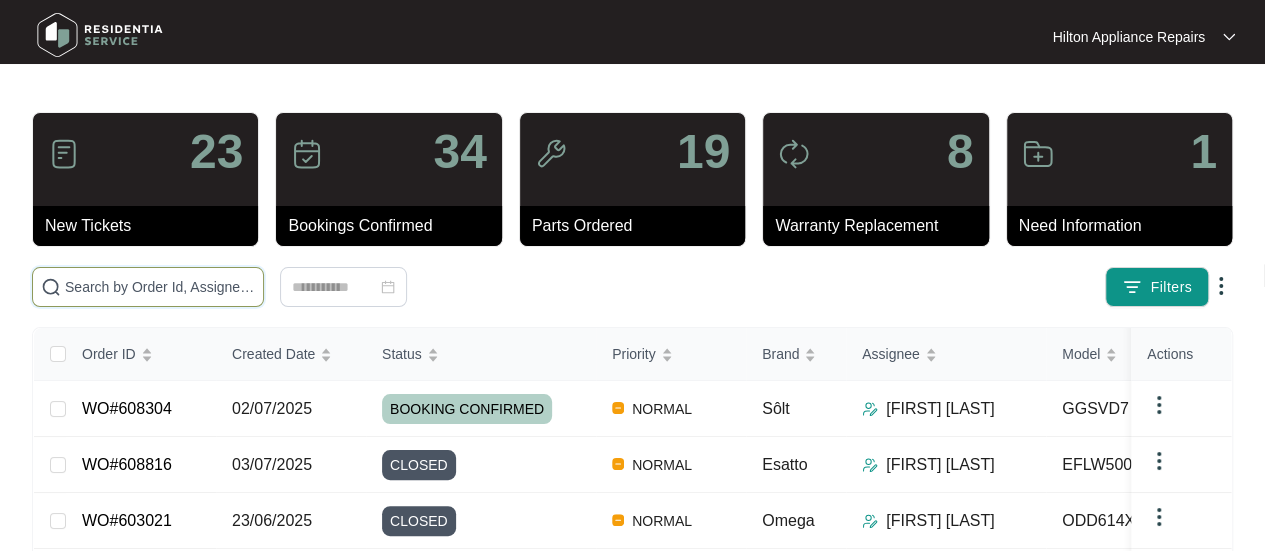 click at bounding box center (160, 287) 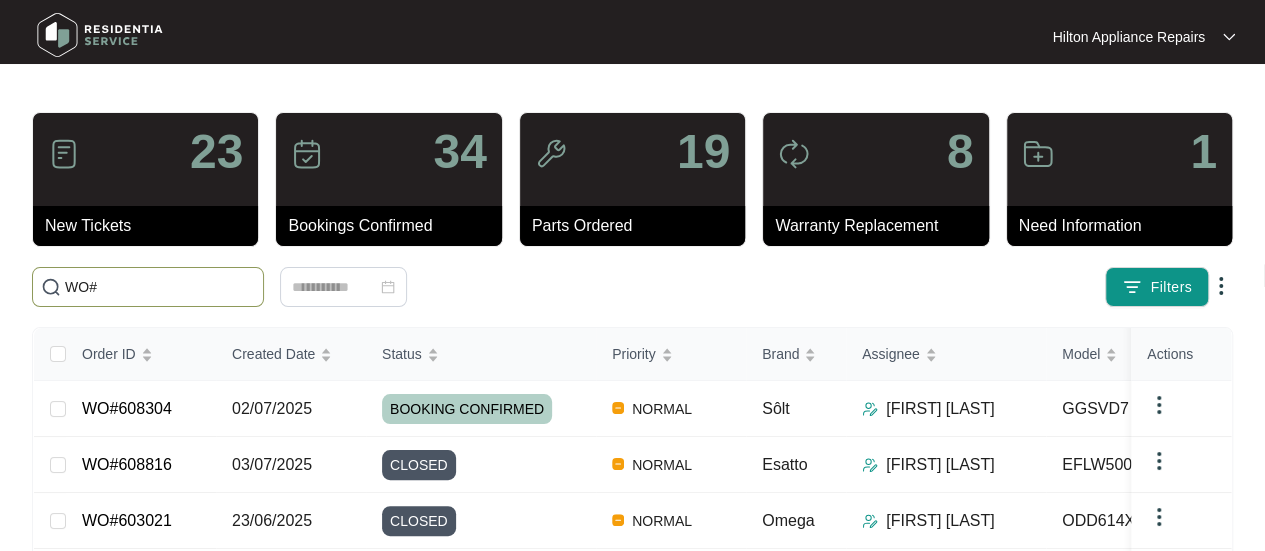 paste on "610995" 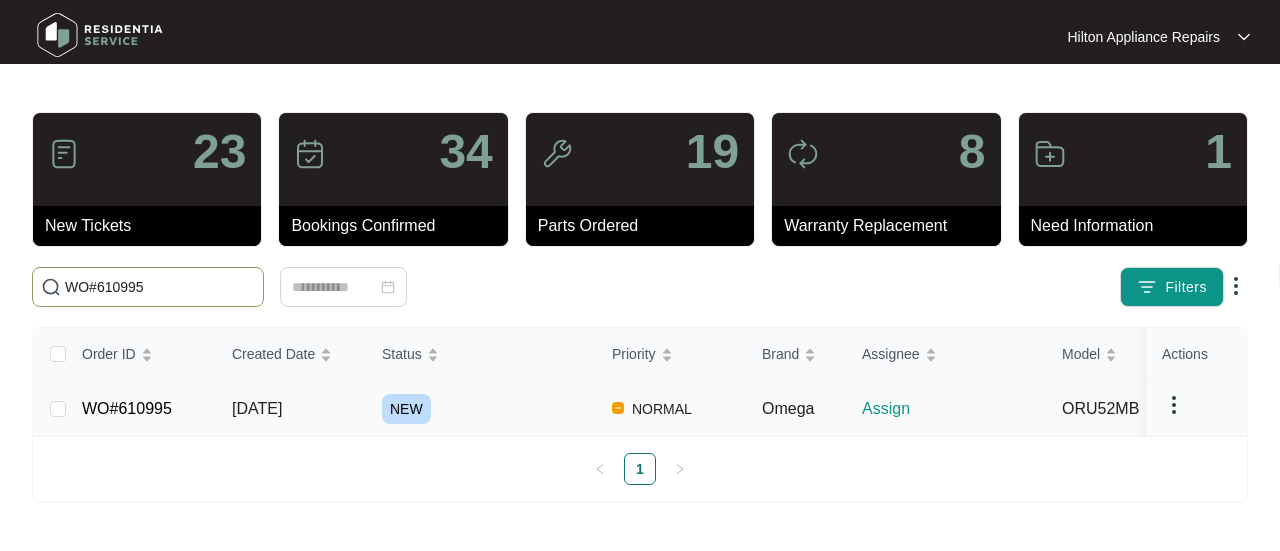 type on "WO#610995" 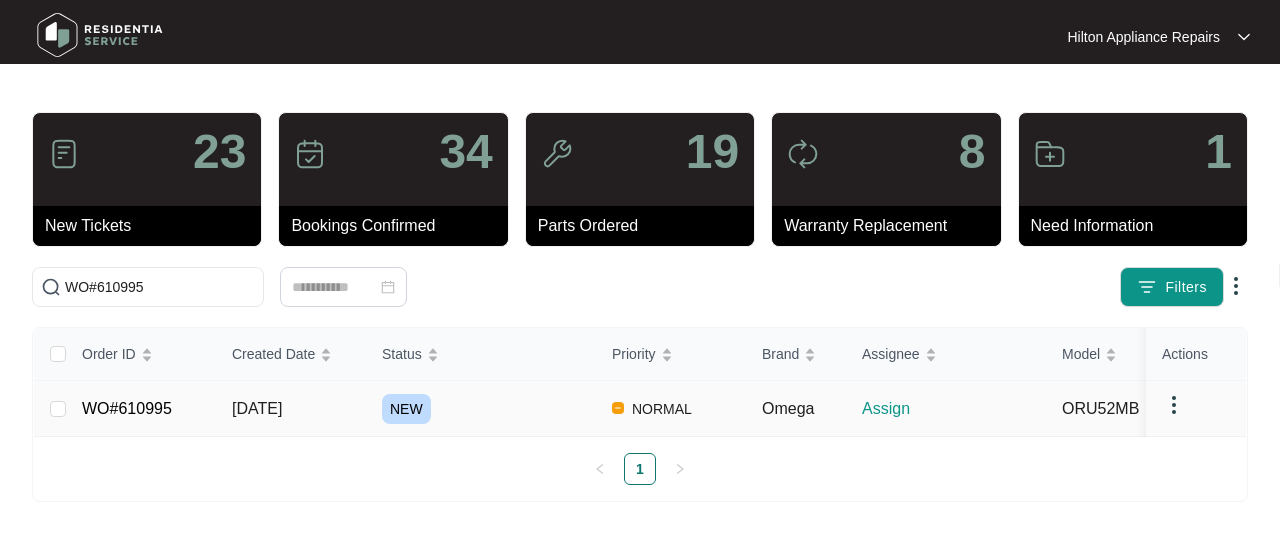 click on "[DATE]" at bounding box center [58, 409] 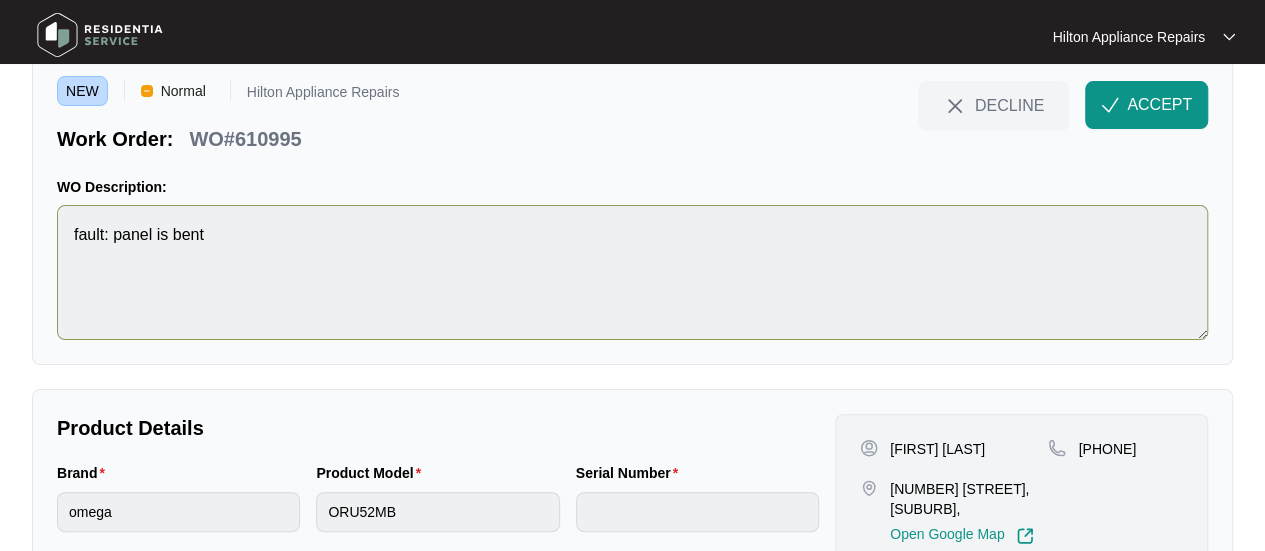 scroll, scrollTop: 0, scrollLeft: 0, axis: both 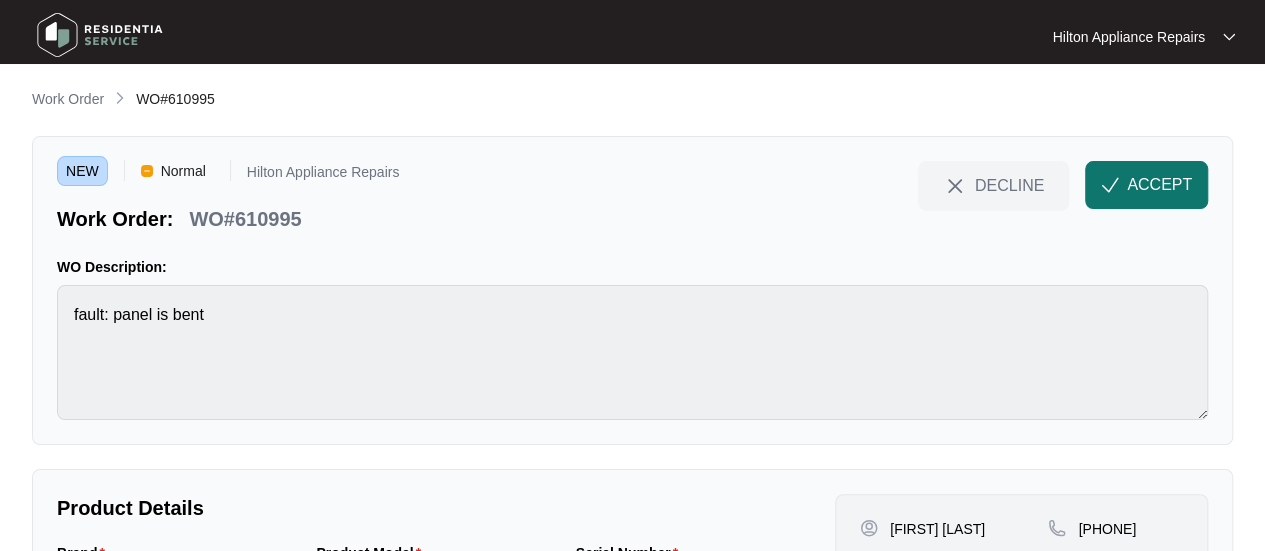 click on "ACCEPT" at bounding box center (1146, 185) 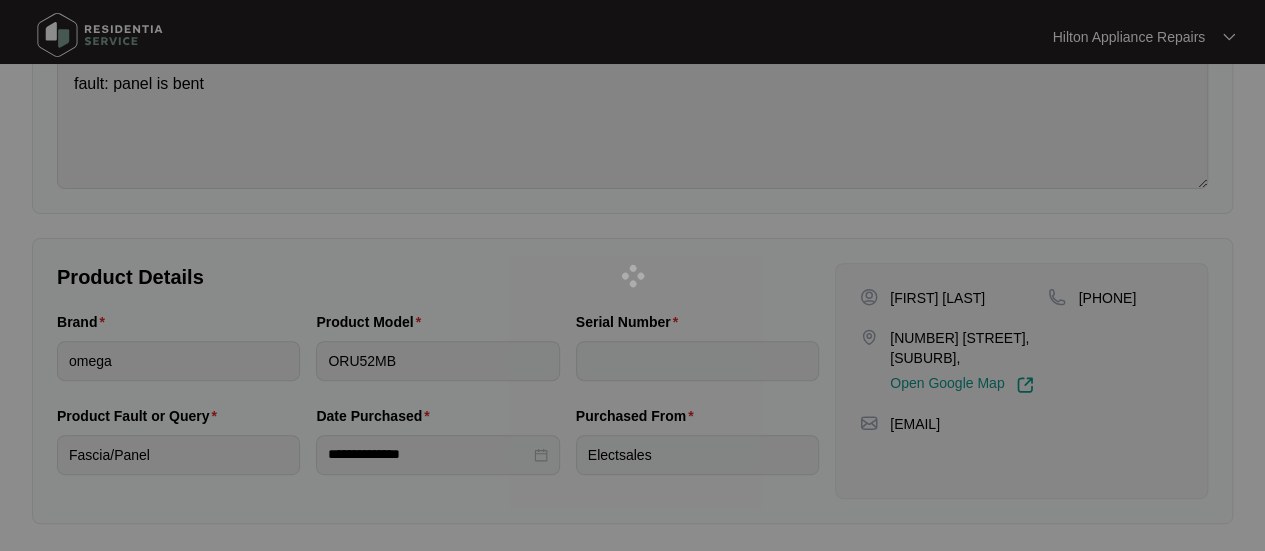 scroll, scrollTop: 233, scrollLeft: 0, axis: vertical 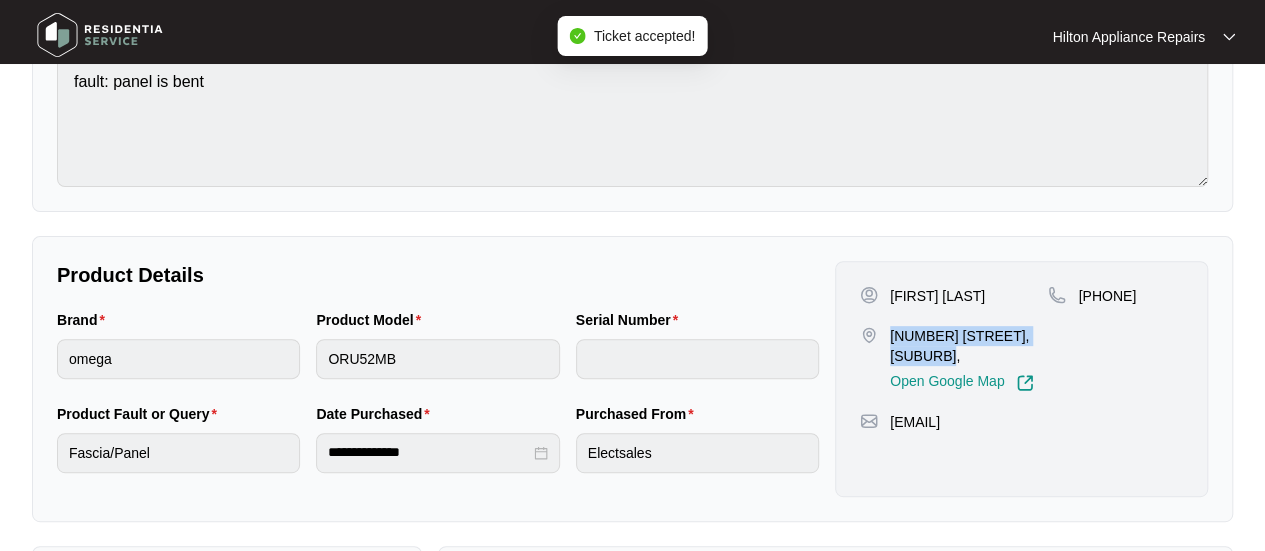 drag, startPoint x: 940, startPoint y: 357, endPoint x: 890, endPoint y: 338, distance: 53.488316 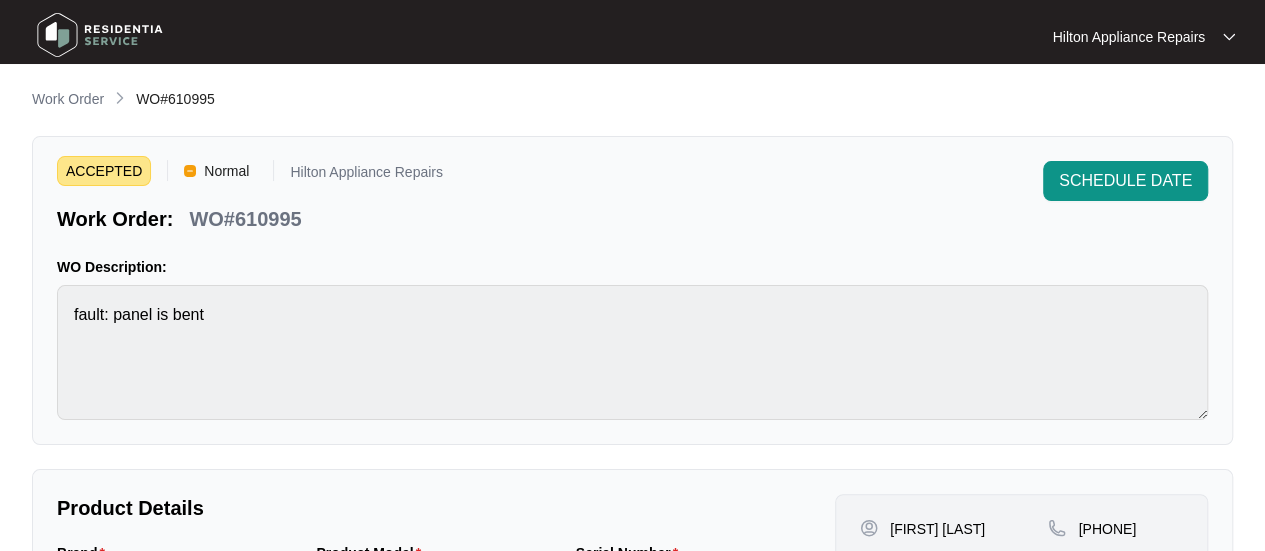 scroll, scrollTop: 300, scrollLeft: 0, axis: vertical 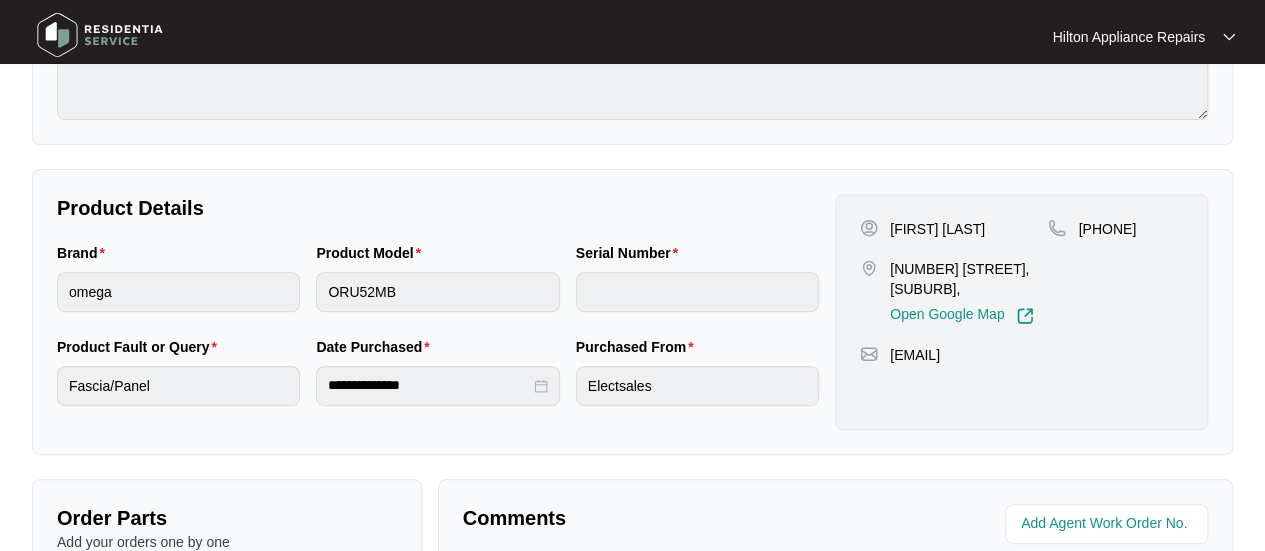 click on "[NUMBER] [STREET], [SUBURB]," at bounding box center (969, 279) 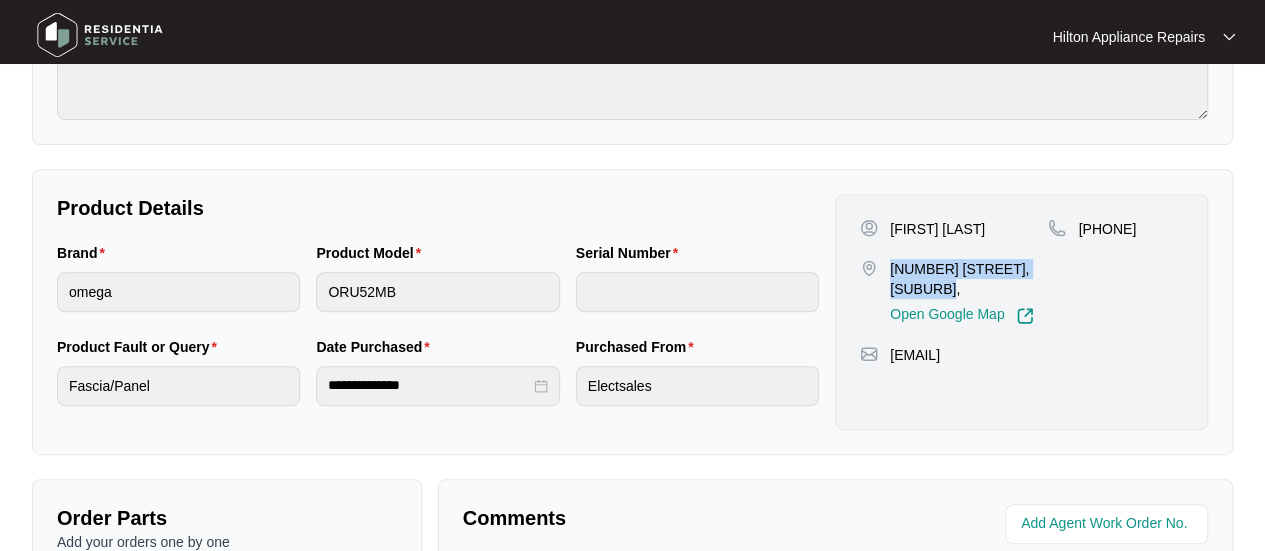 drag, startPoint x: 937, startPoint y: 285, endPoint x: 890, endPoint y: 268, distance: 49.979996 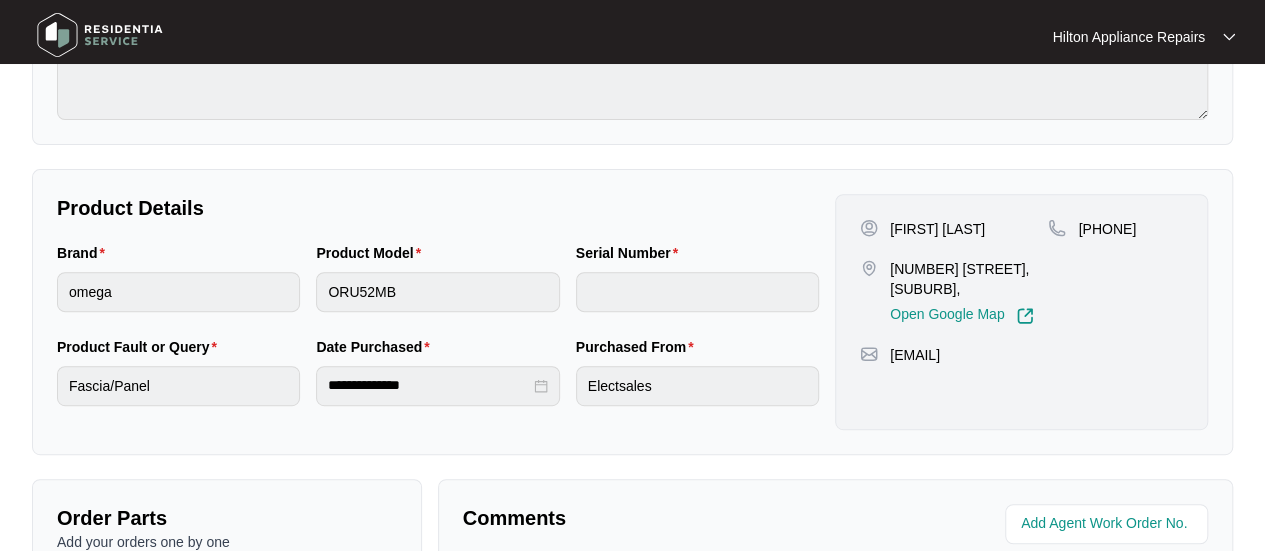 click on "[PHONE]" at bounding box center (1115, 272) 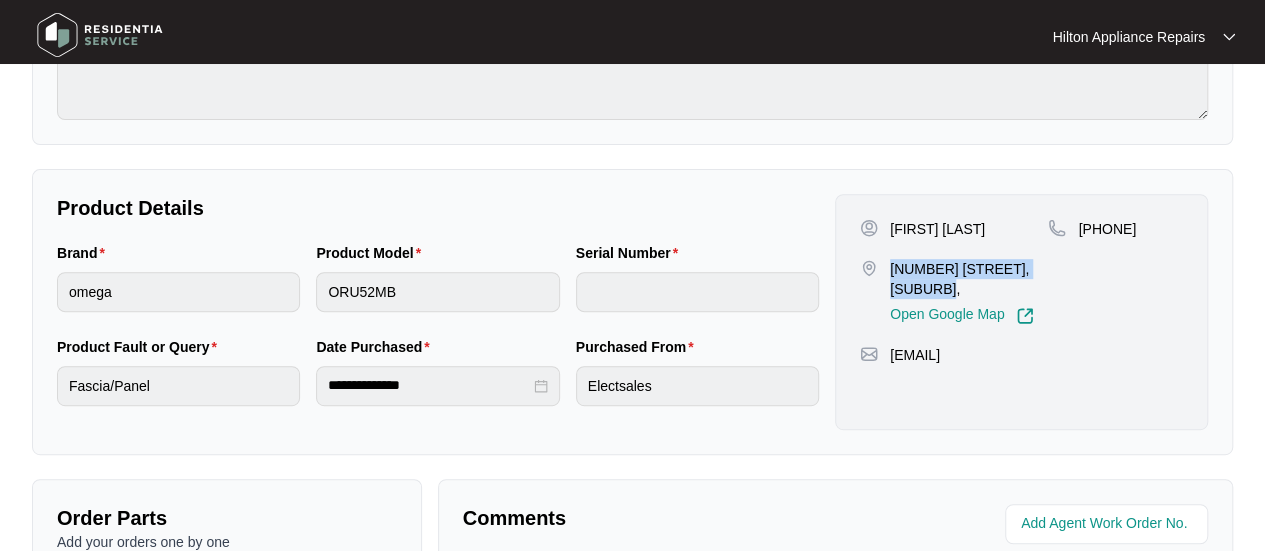 drag, startPoint x: 938, startPoint y: 286, endPoint x: 891, endPoint y: 272, distance: 49.0408 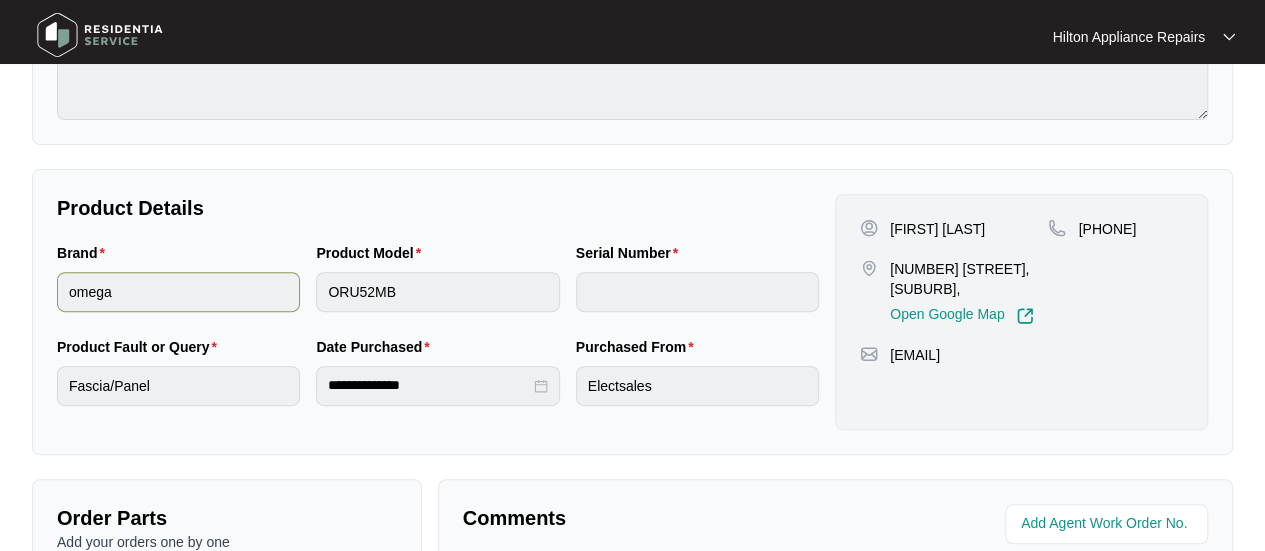 click on "Brand omega Product Model ORU52MB Serial Number" at bounding box center [438, 289] 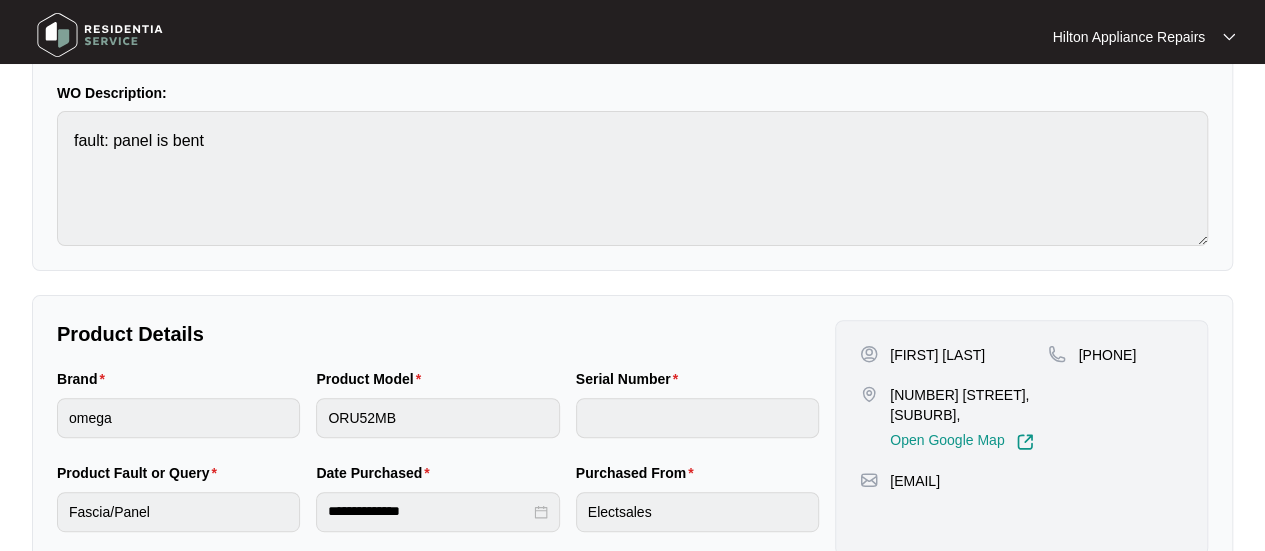 scroll, scrollTop: 0, scrollLeft: 0, axis: both 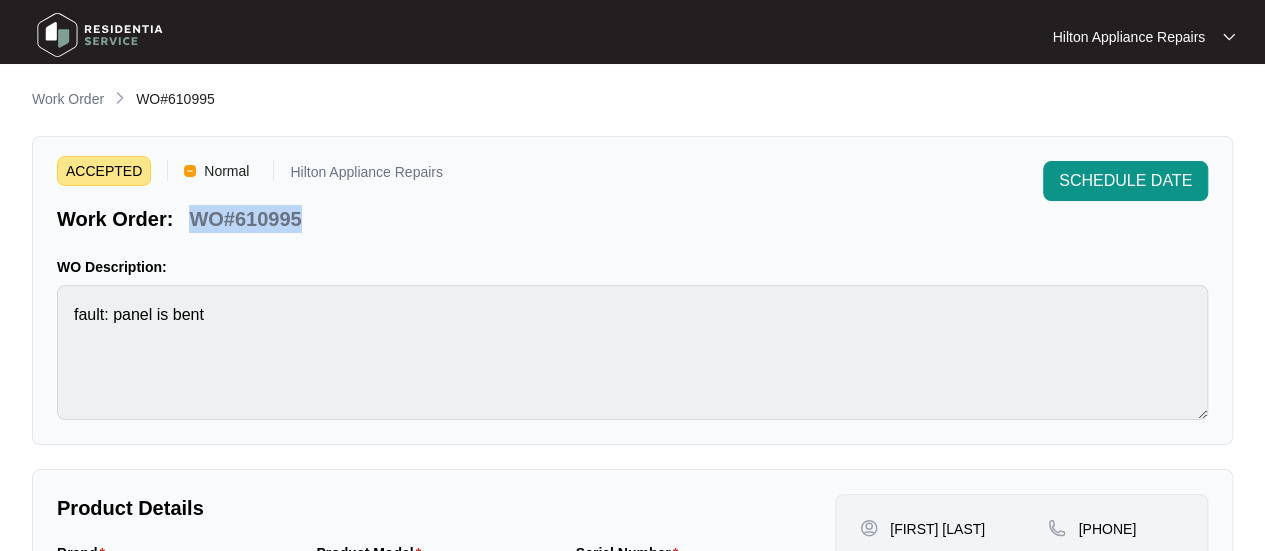 drag, startPoint x: 309, startPoint y: 219, endPoint x: 194, endPoint y: 213, distance: 115.15642 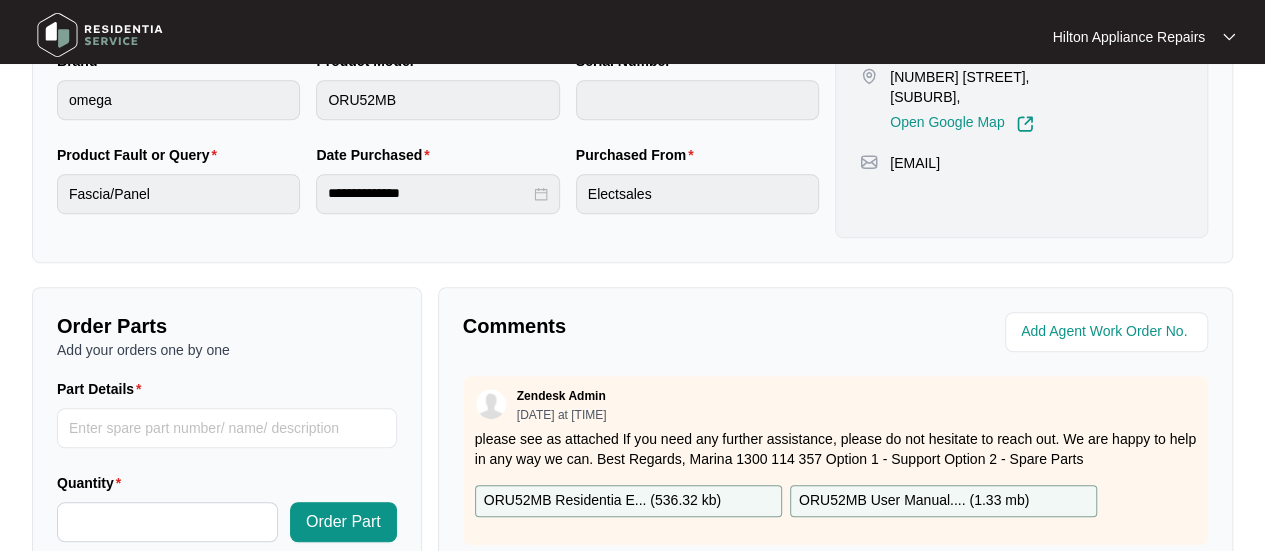 scroll, scrollTop: 600, scrollLeft: 0, axis: vertical 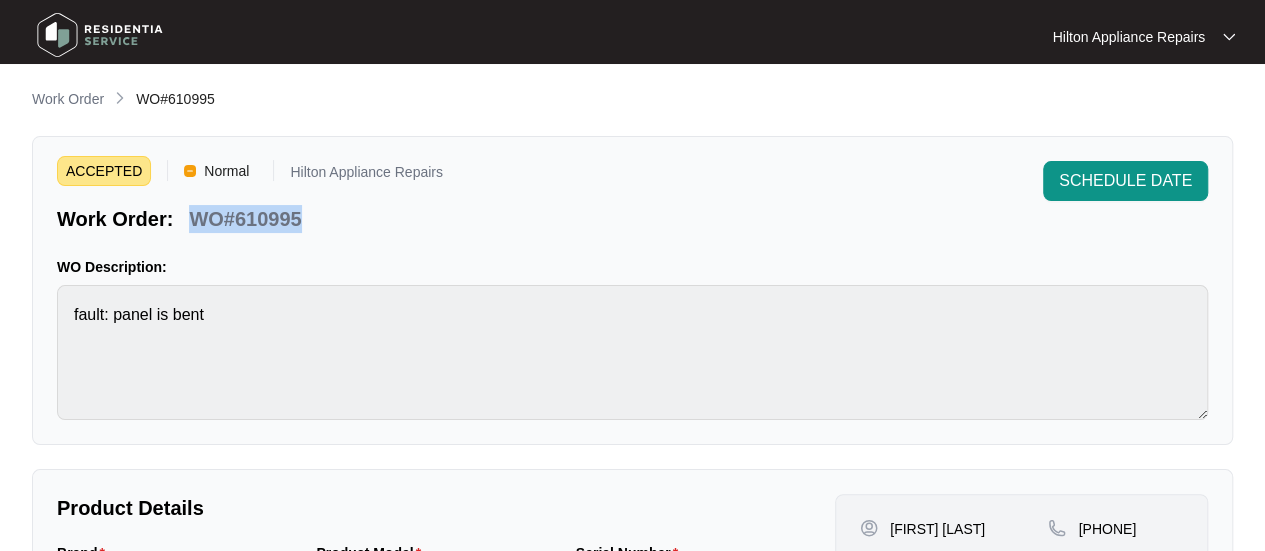 drag, startPoint x: 293, startPoint y: 214, endPoint x: 191, endPoint y: 211, distance: 102.044106 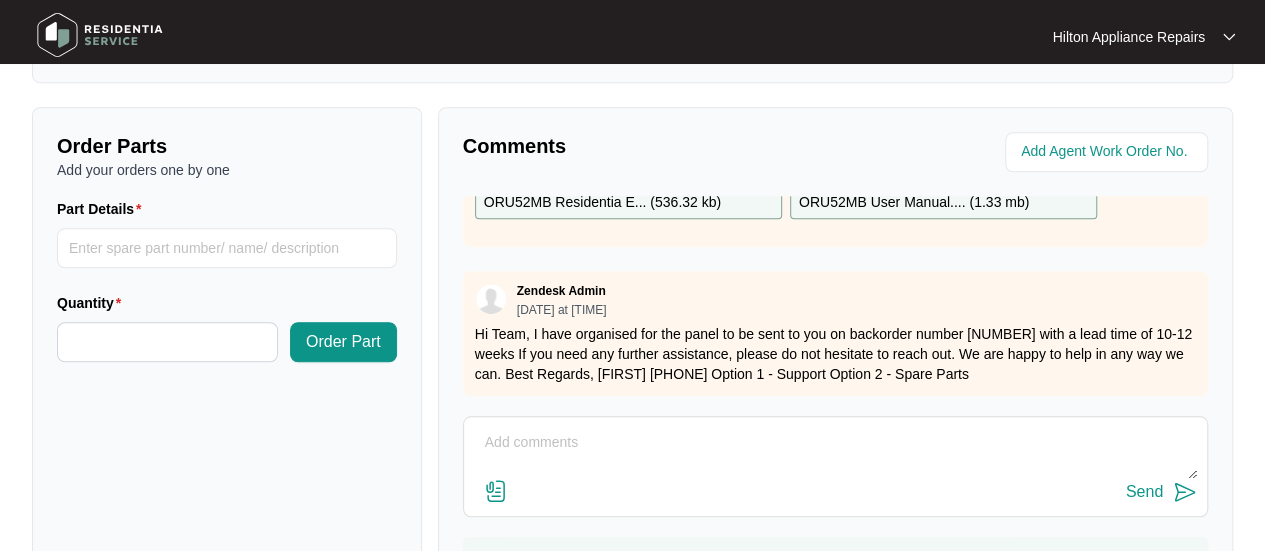 scroll, scrollTop: 700, scrollLeft: 0, axis: vertical 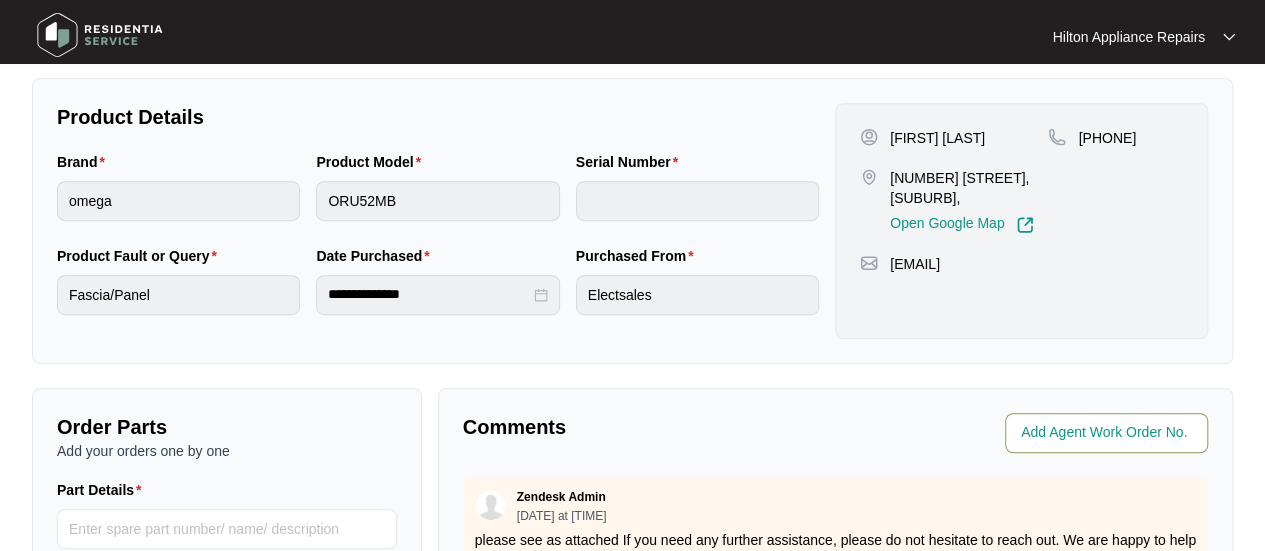 click at bounding box center (1108, 433) 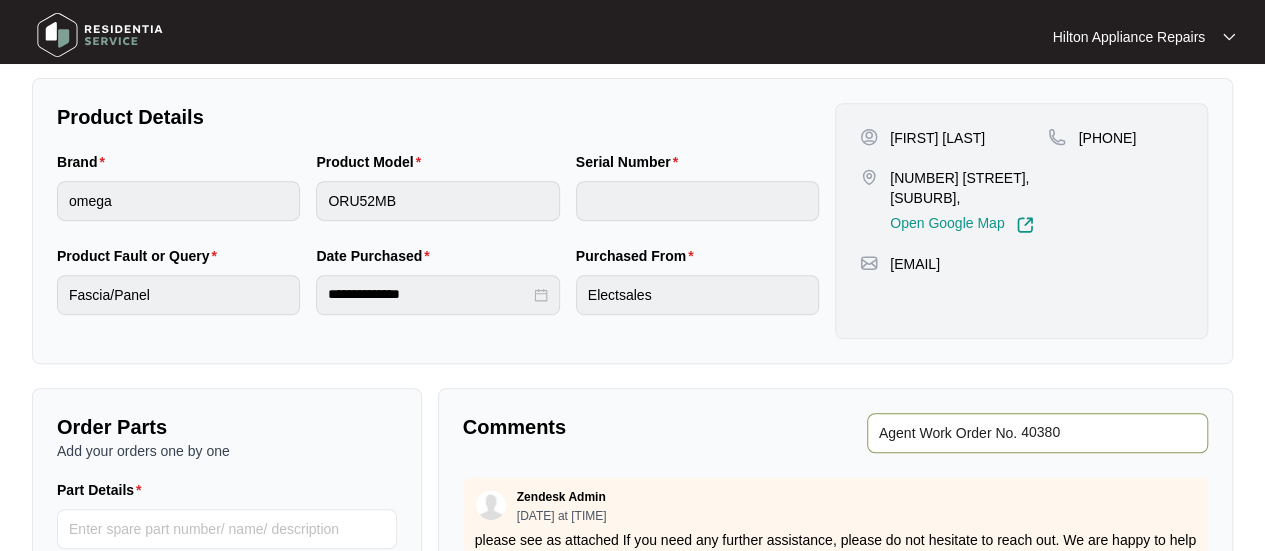 type on "40380" 